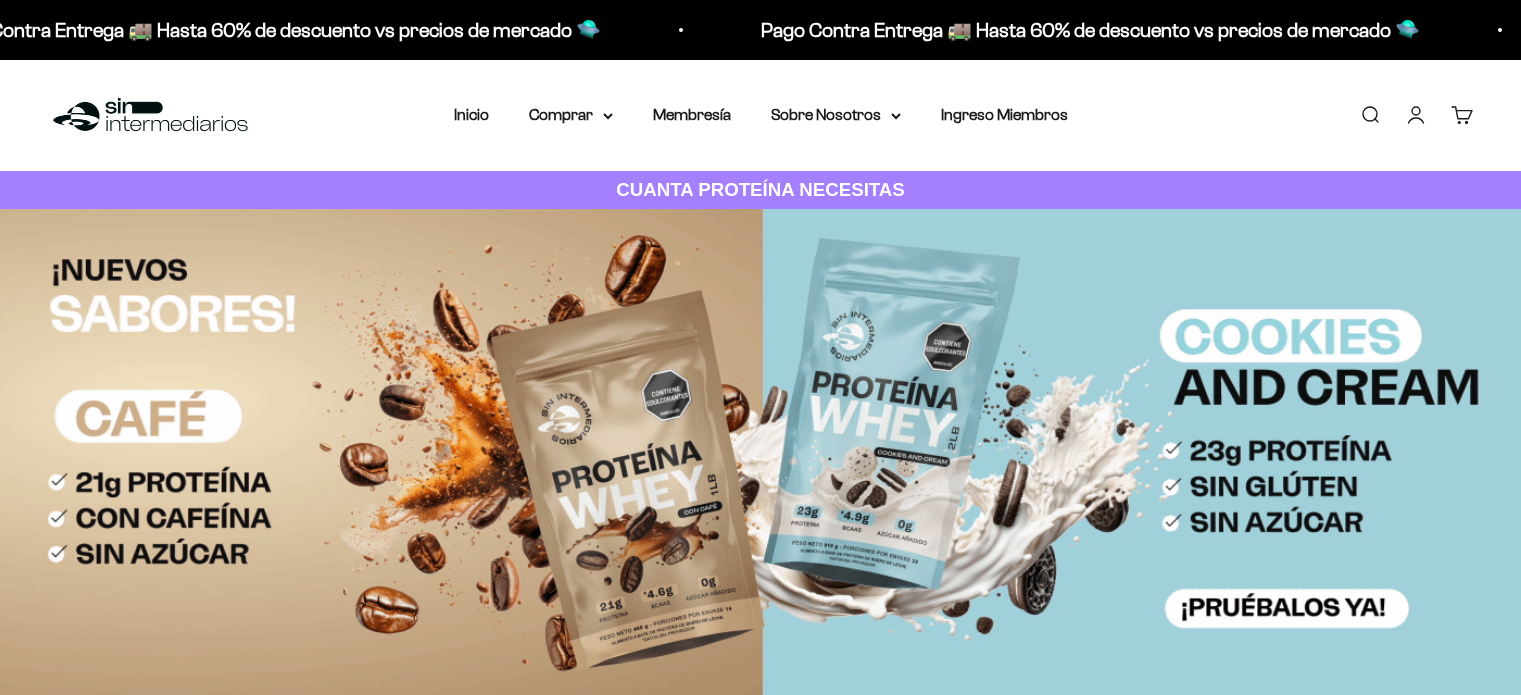 scroll, scrollTop: 0, scrollLeft: 0, axis: both 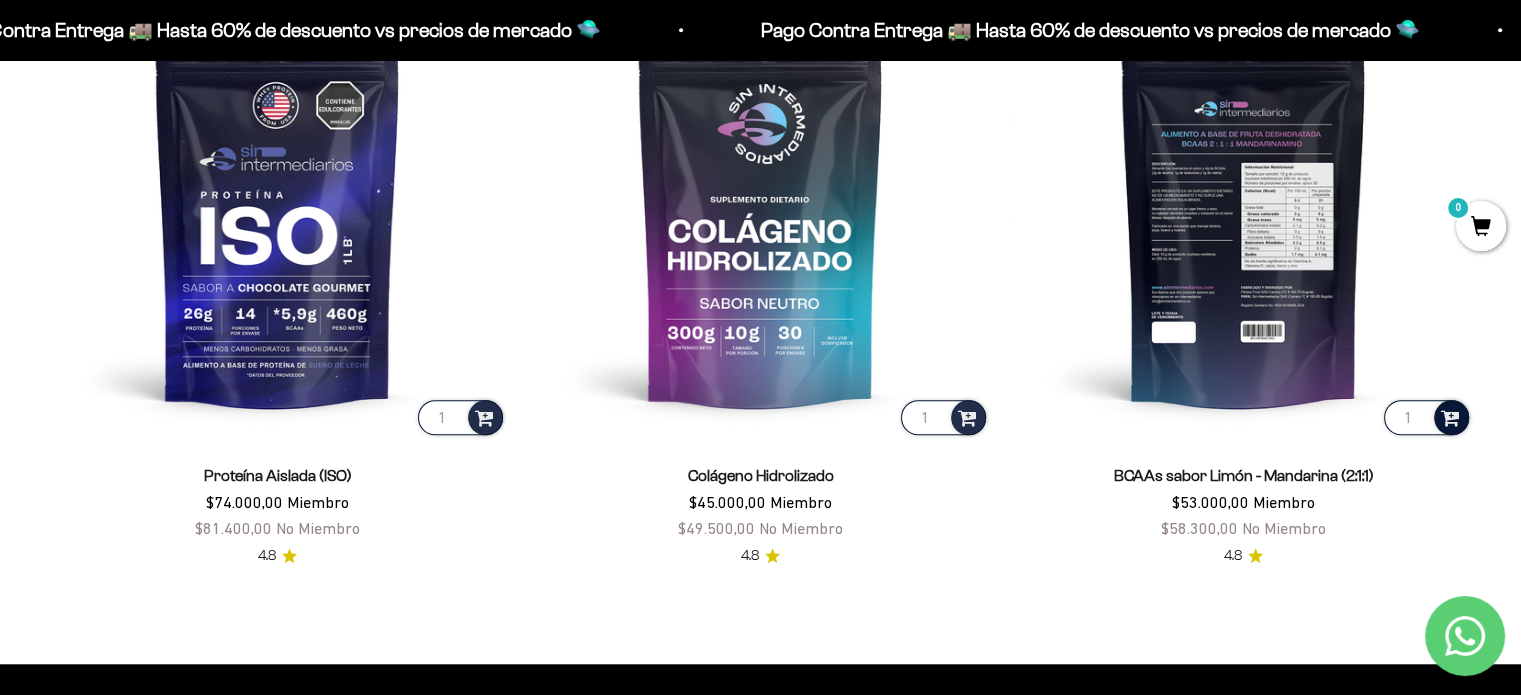 click at bounding box center [1450, 416] 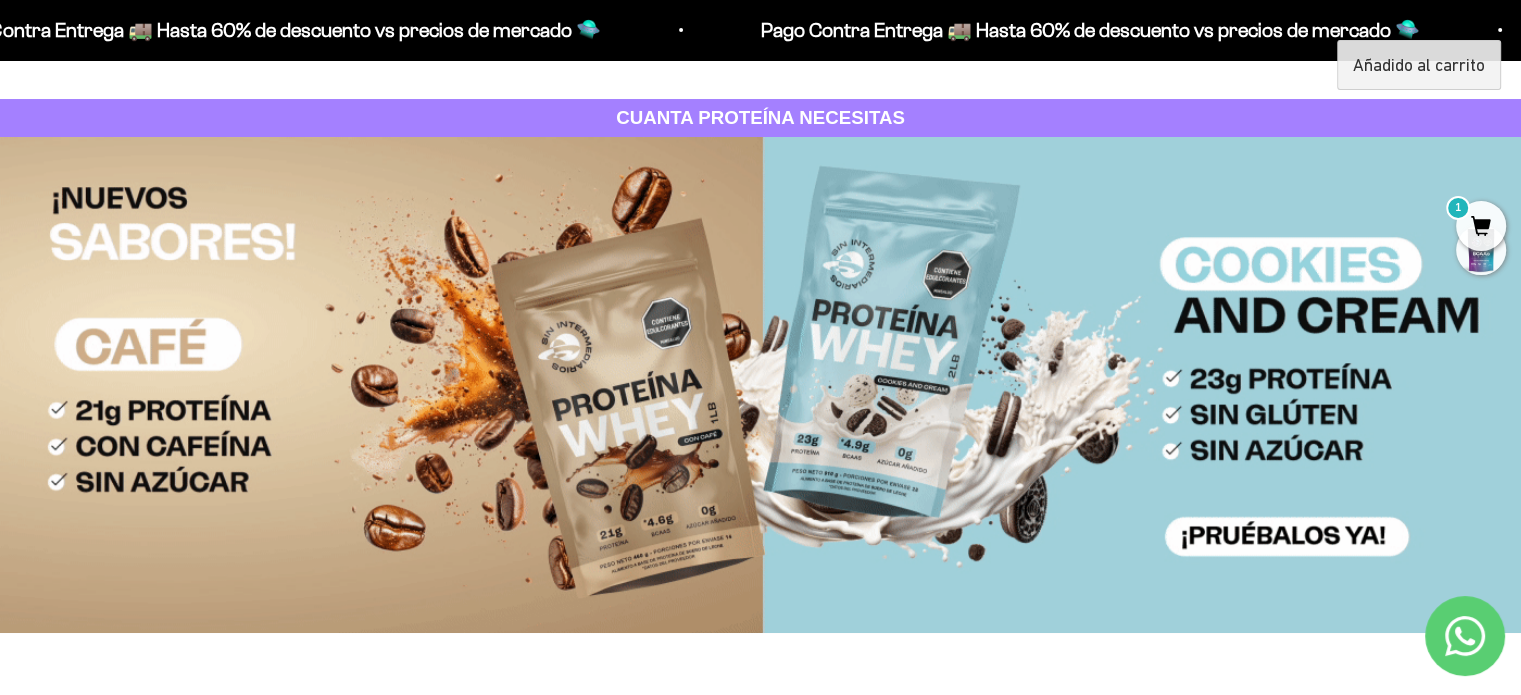scroll, scrollTop: 38, scrollLeft: 0, axis: vertical 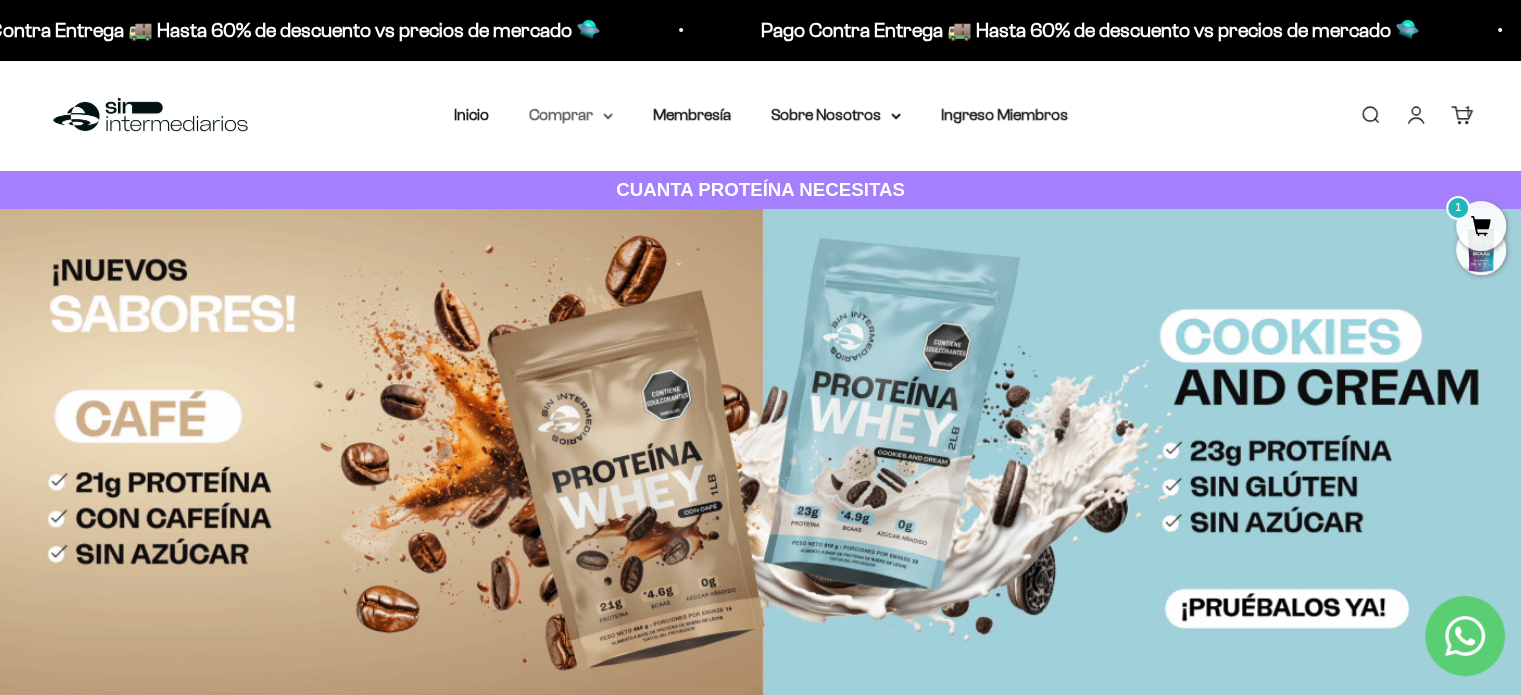 click on "Comprar" at bounding box center (571, 115) 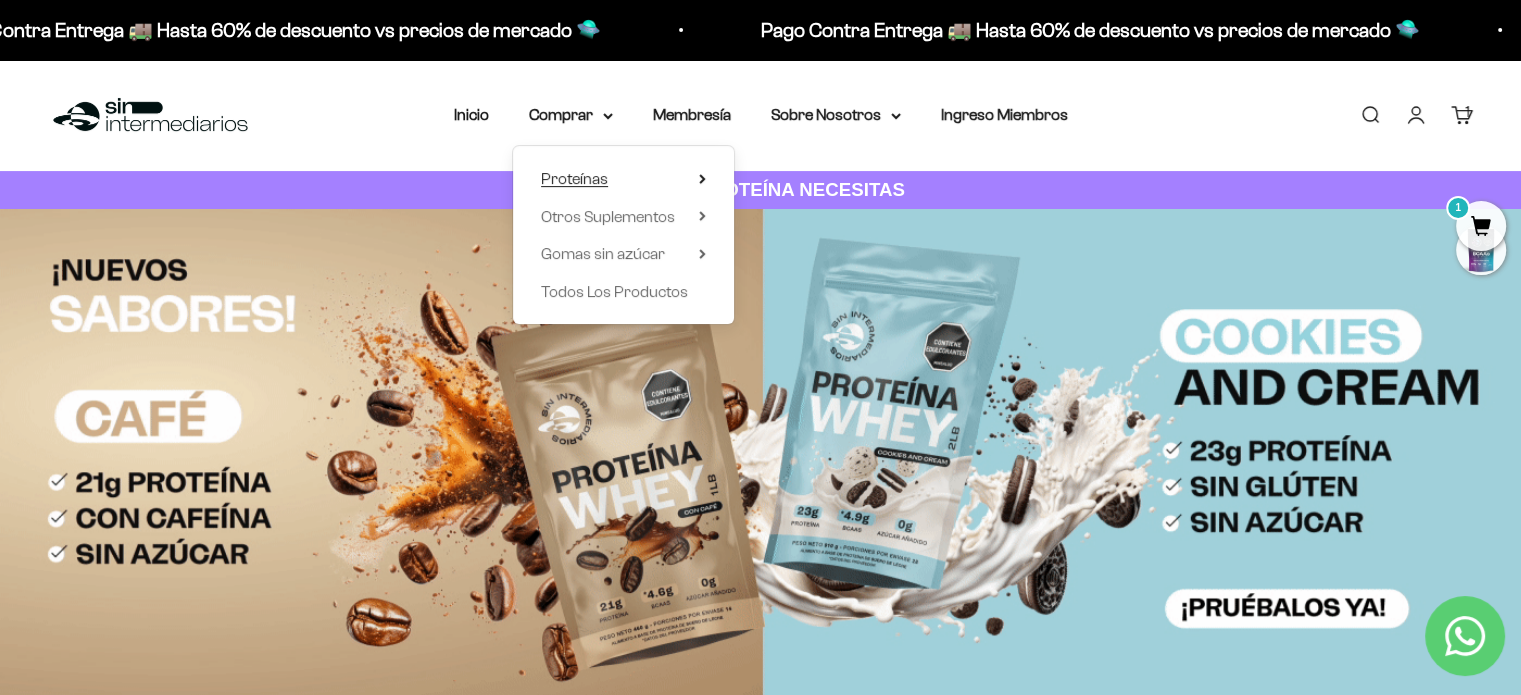 click on "Proteínas" at bounding box center [623, 179] 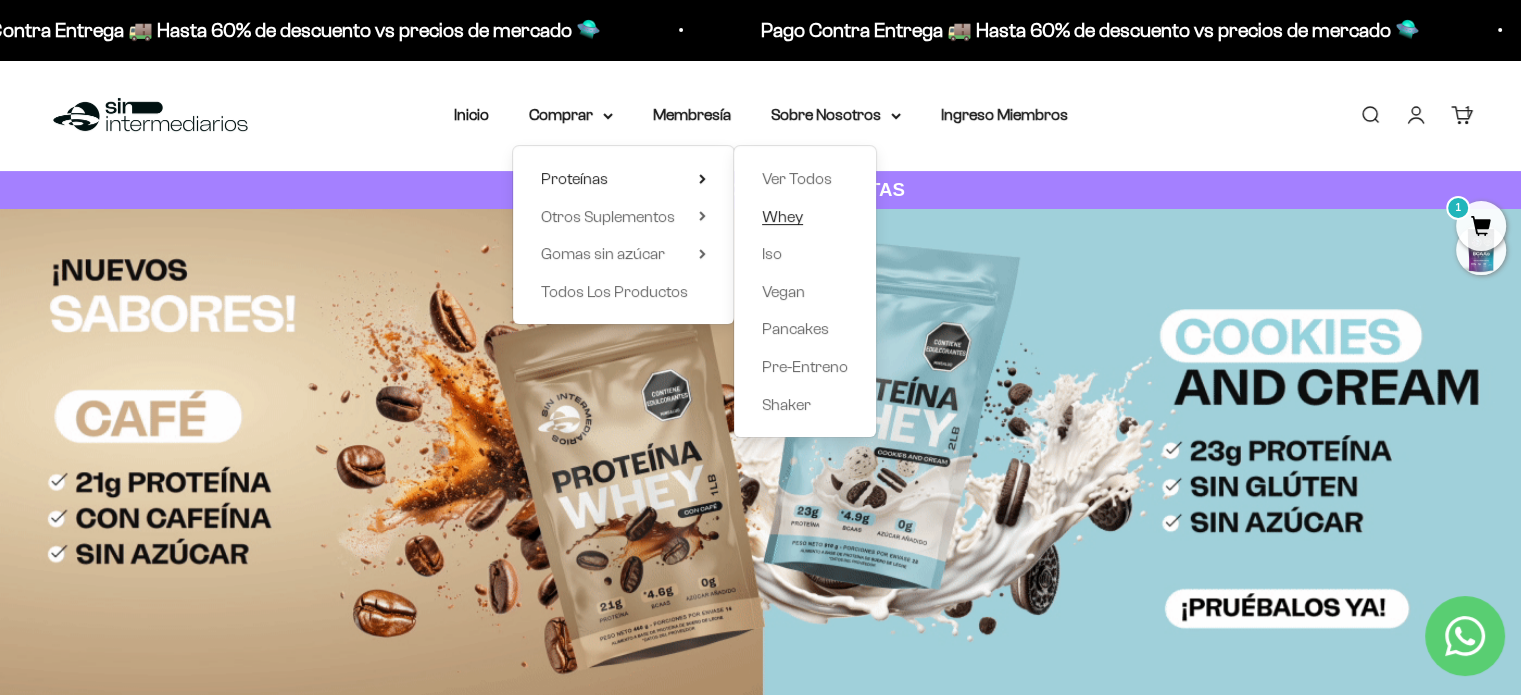 click on "Whey" at bounding box center (782, 216) 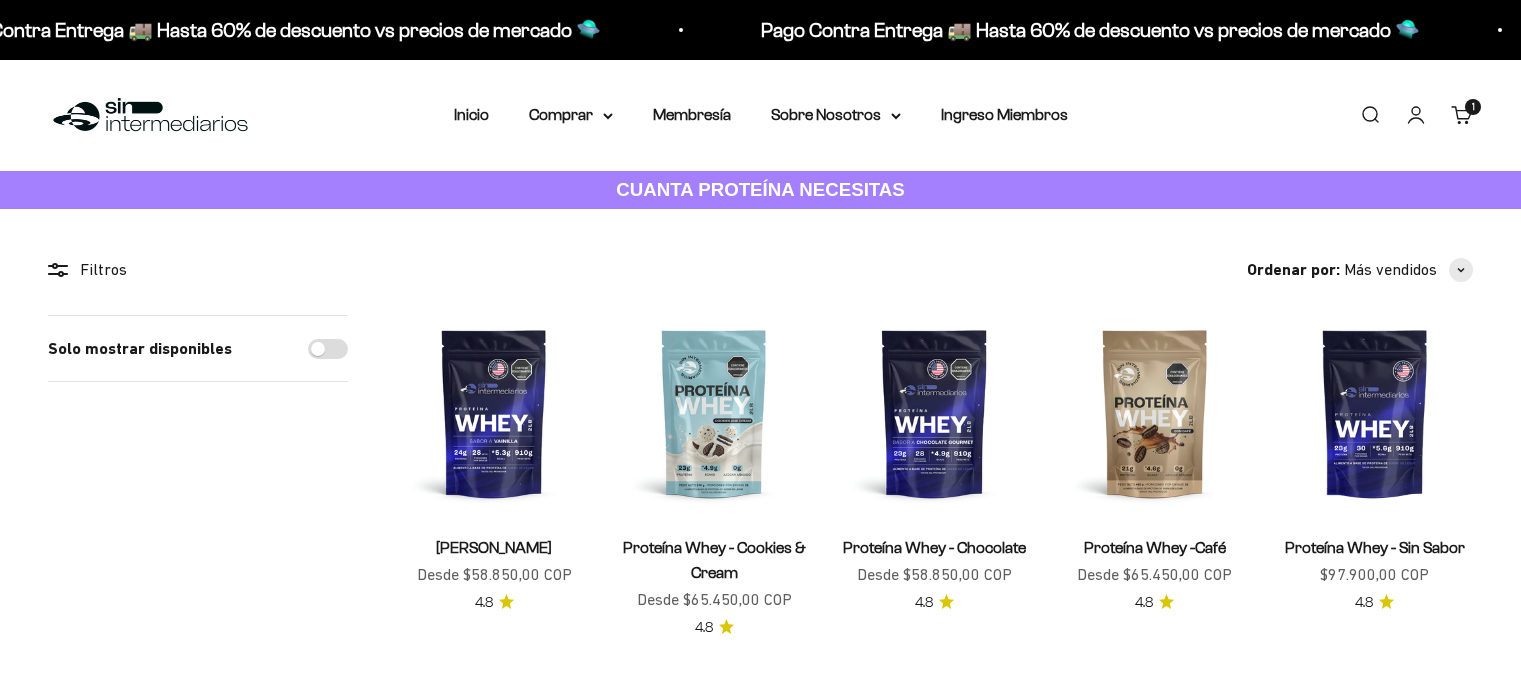 scroll, scrollTop: 0, scrollLeft: 0, axis: both 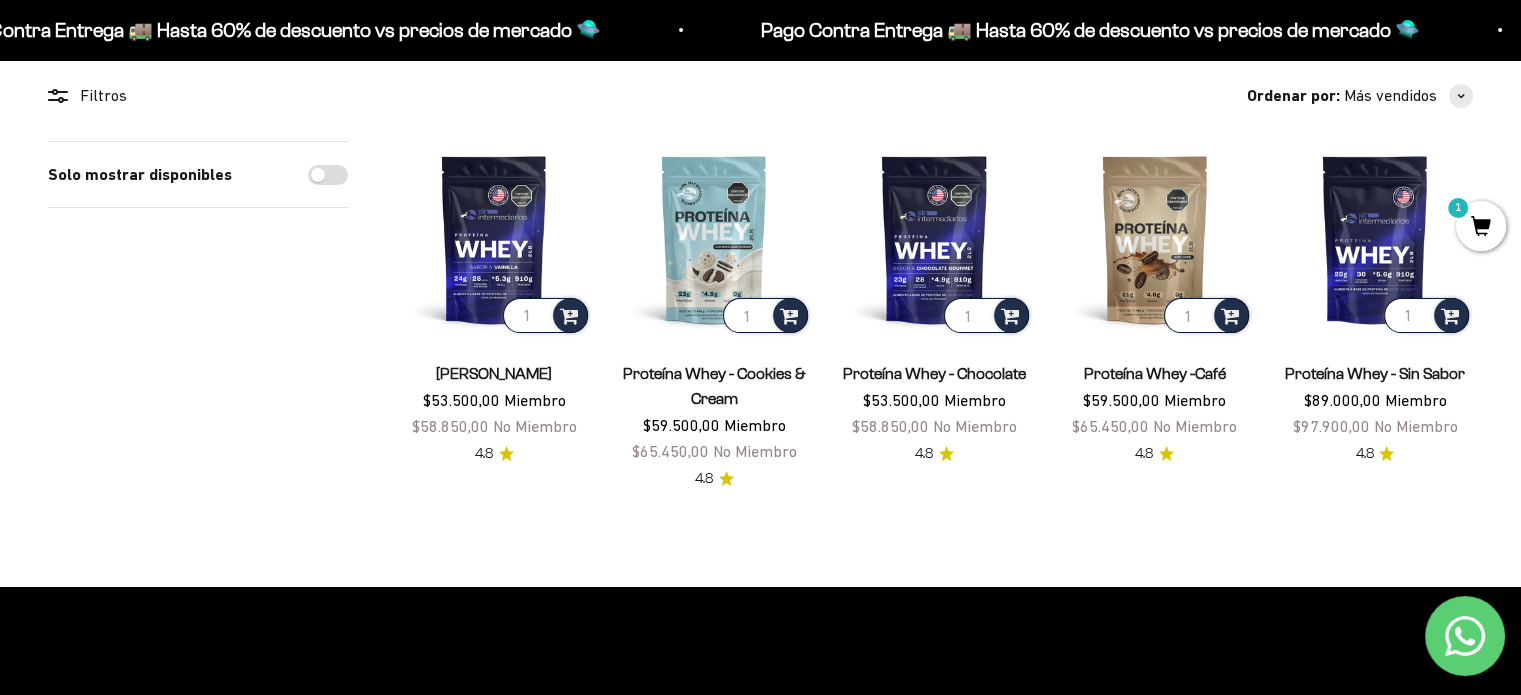 click on "[PERSON_NAME]" at bounding box center (494, 373) 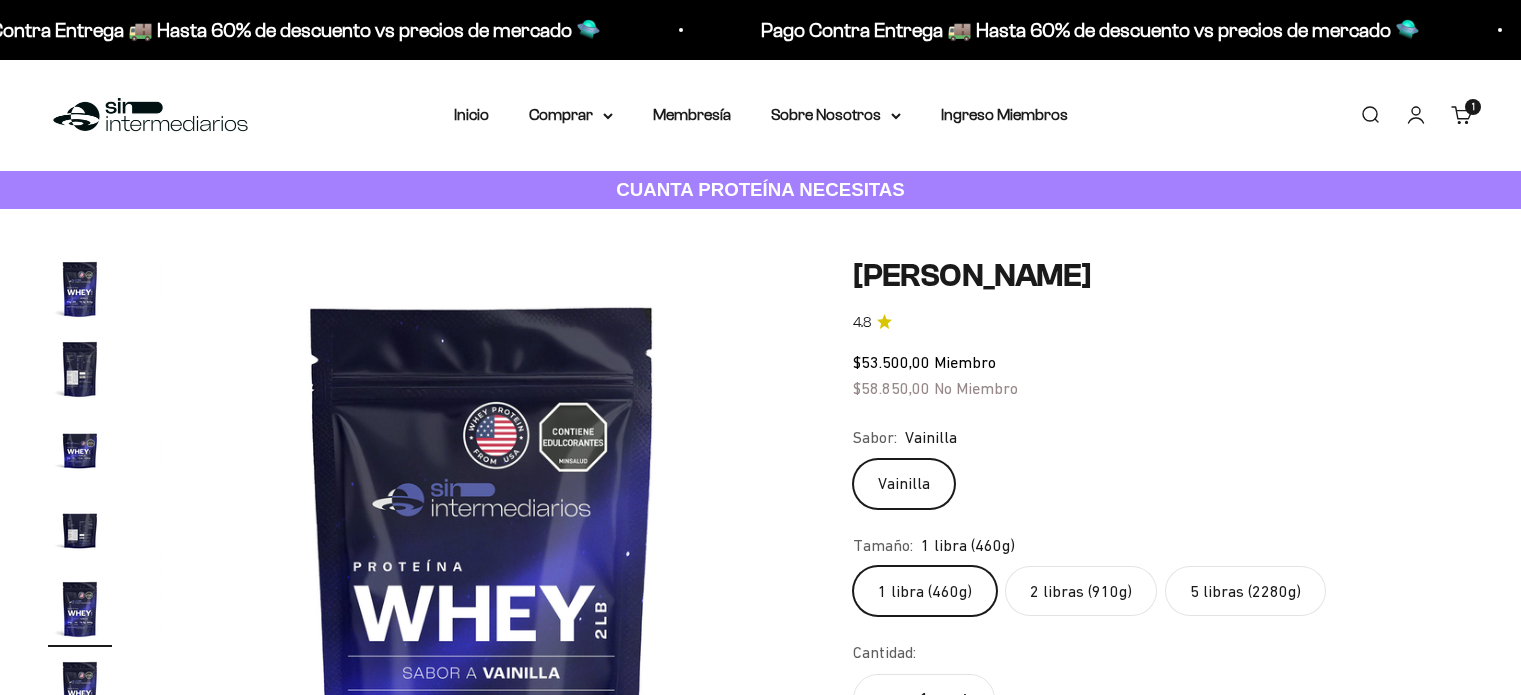 scroll, scrollTop: 0, scrollLeft: 0, axis: both 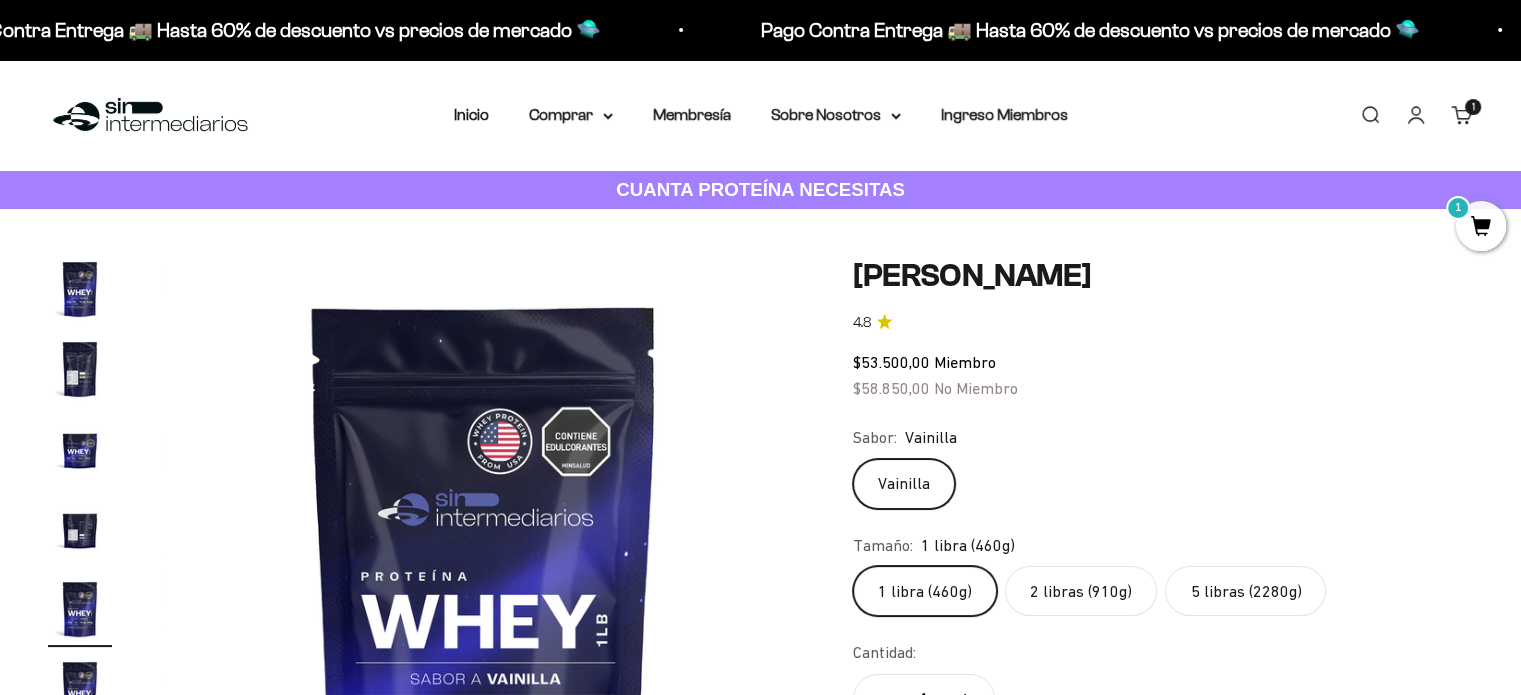 click on "5 libras (2280g)" 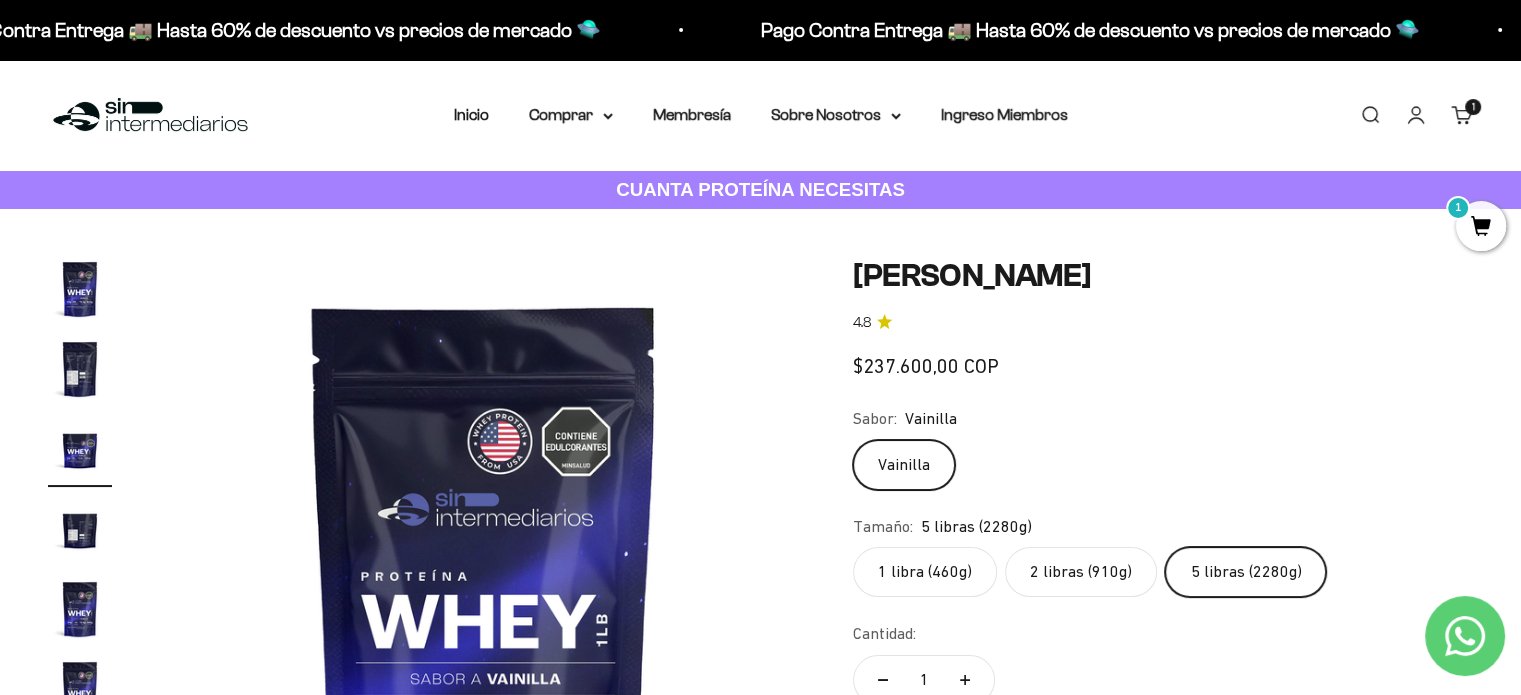 scroll, scrollTop: 0, scrollLeft: 1338, axis: horizontal 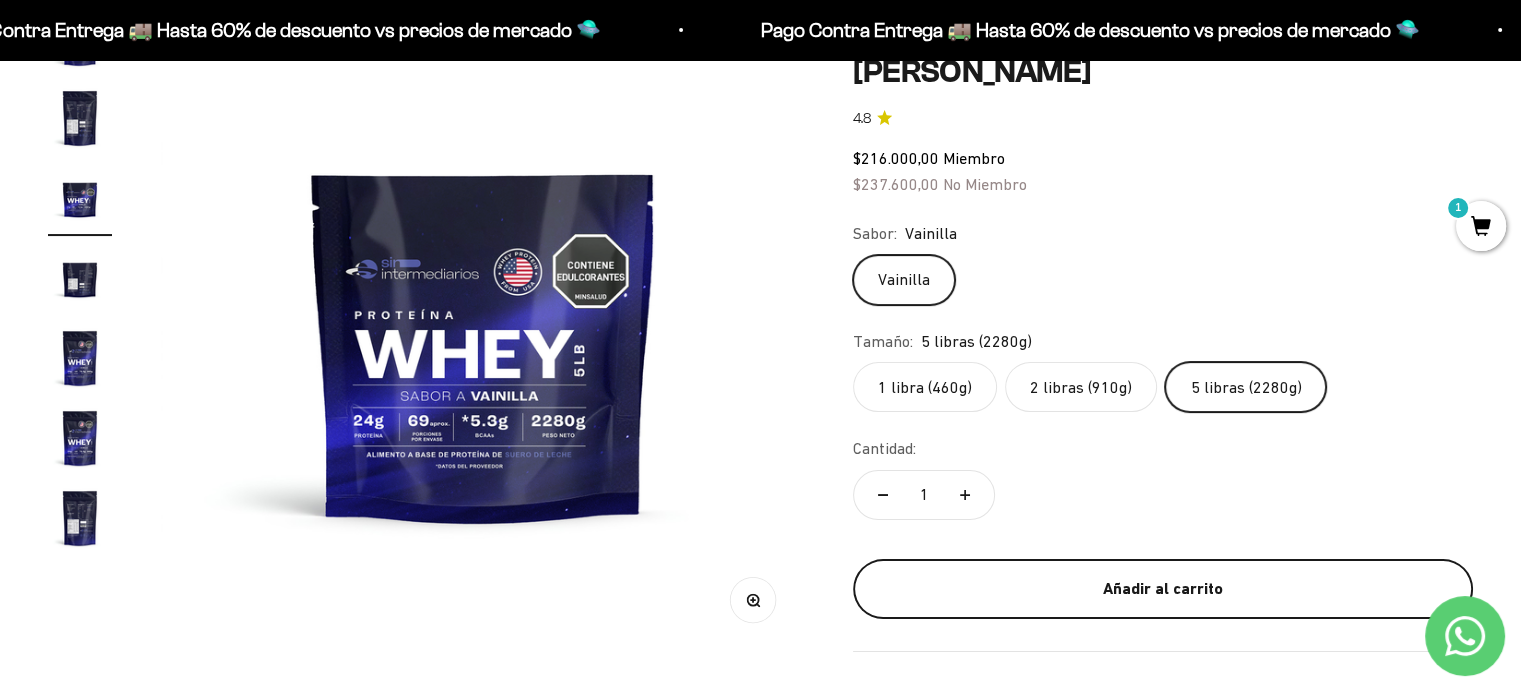 click on "Añadir al carrito" at bounding box center (1163, 589) 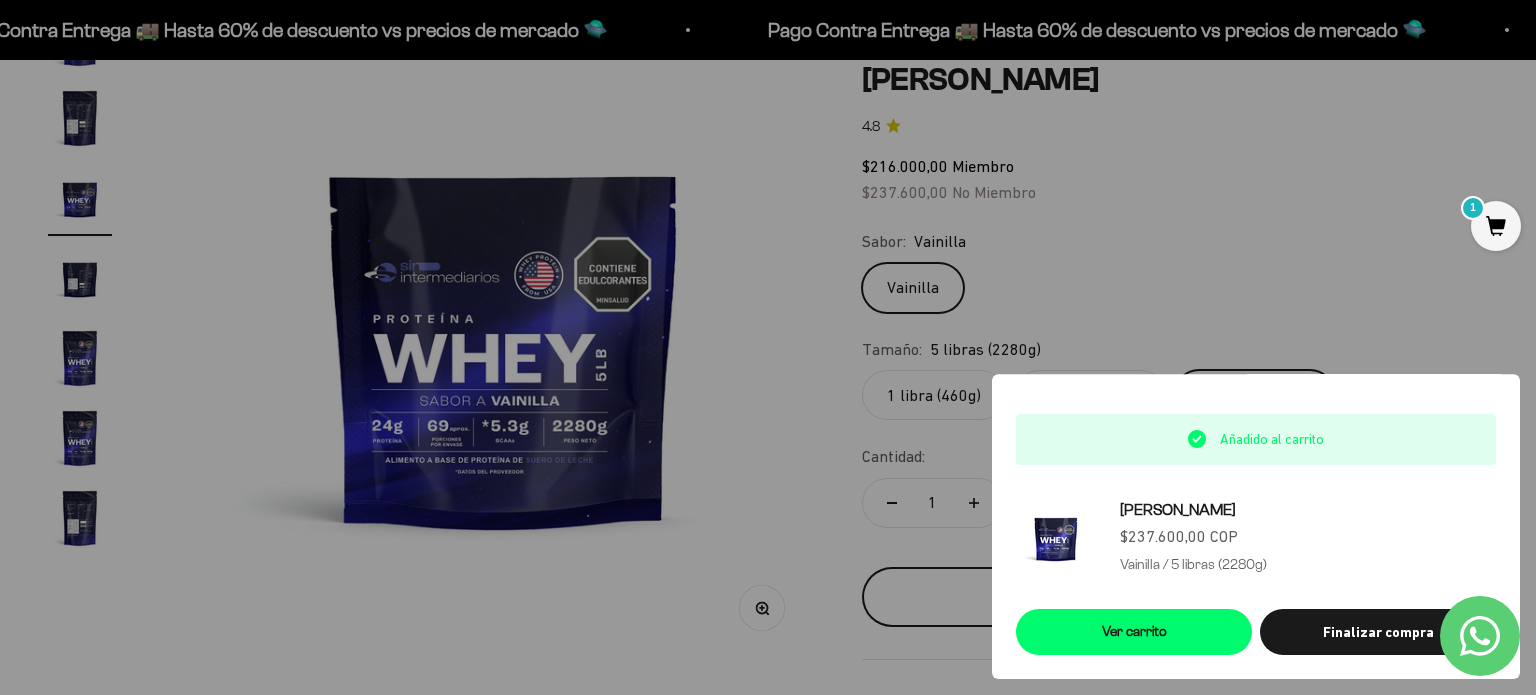 scroll, scrollTop: 0, scrollLeft: 1355, axis: horizontal 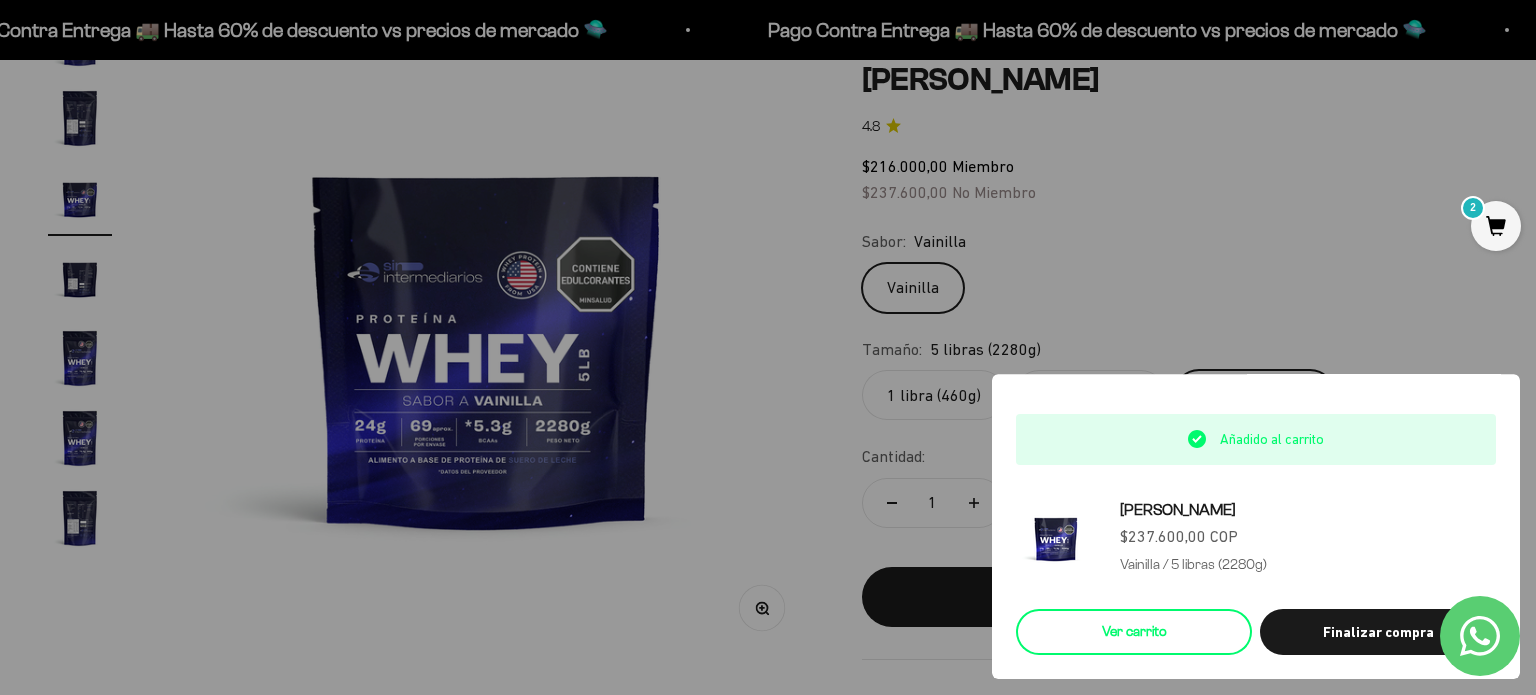 click on "Ver carrito" at bounding box center (1134, 632) 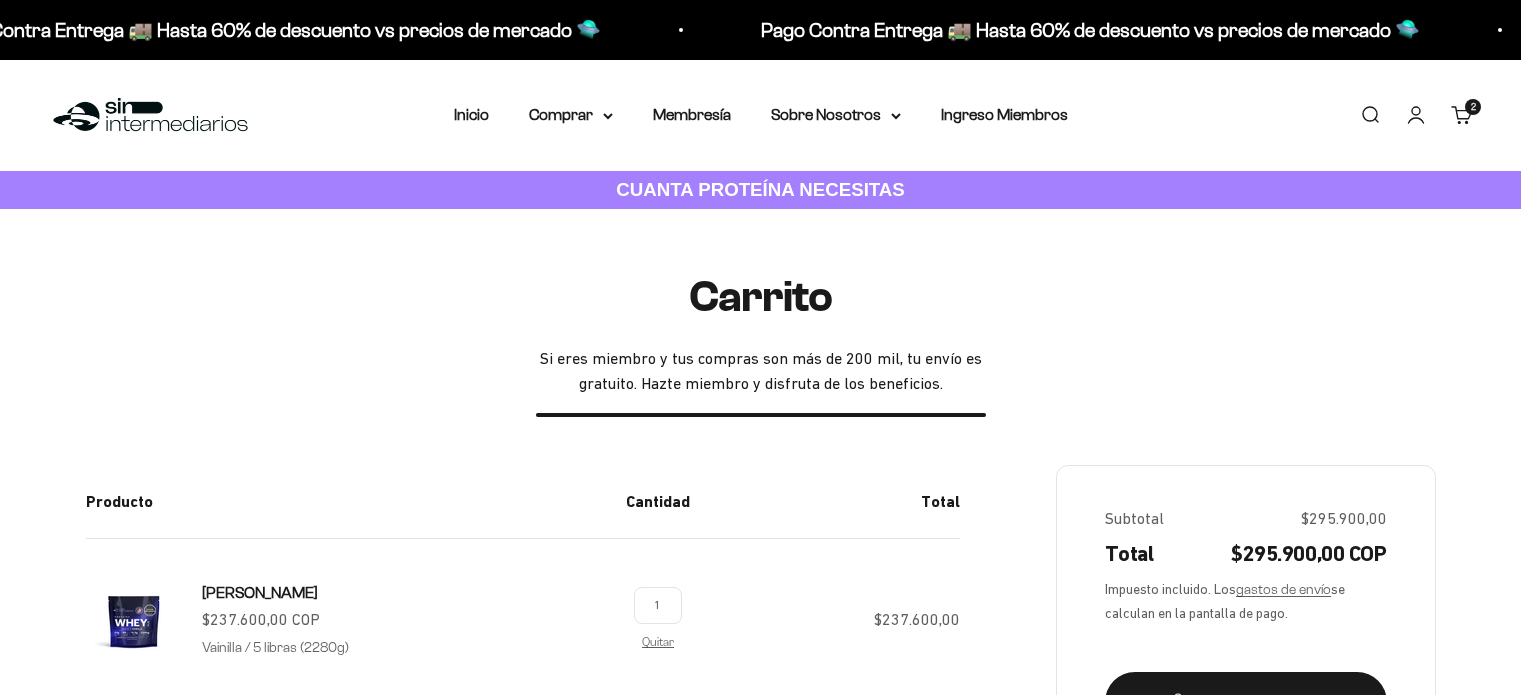 scroll, scrollTop: 0, scrollLeft: 0, axis: both 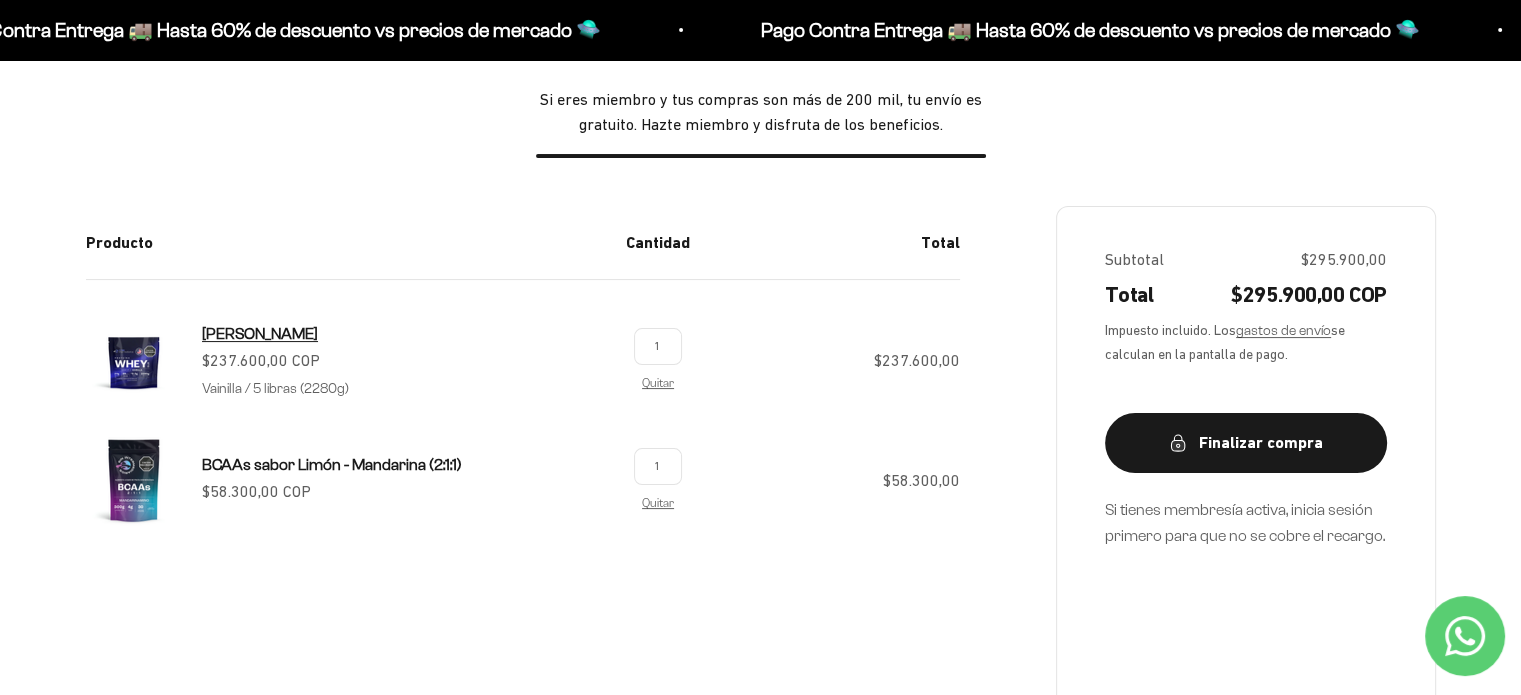 click on "[PERSON_NAME]" at bounding box center [260, 333] 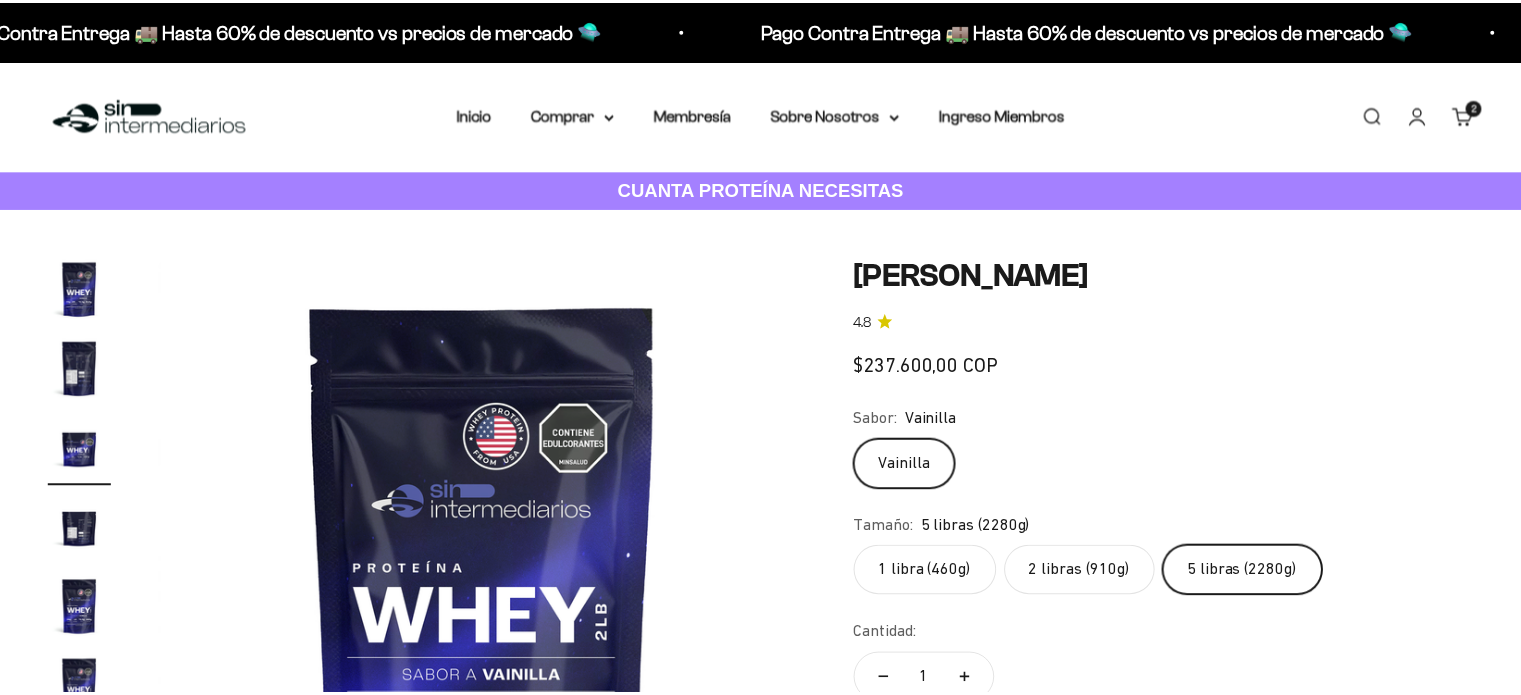 scroll, scrollTop: 0, scrollLeft: 0, axis: both 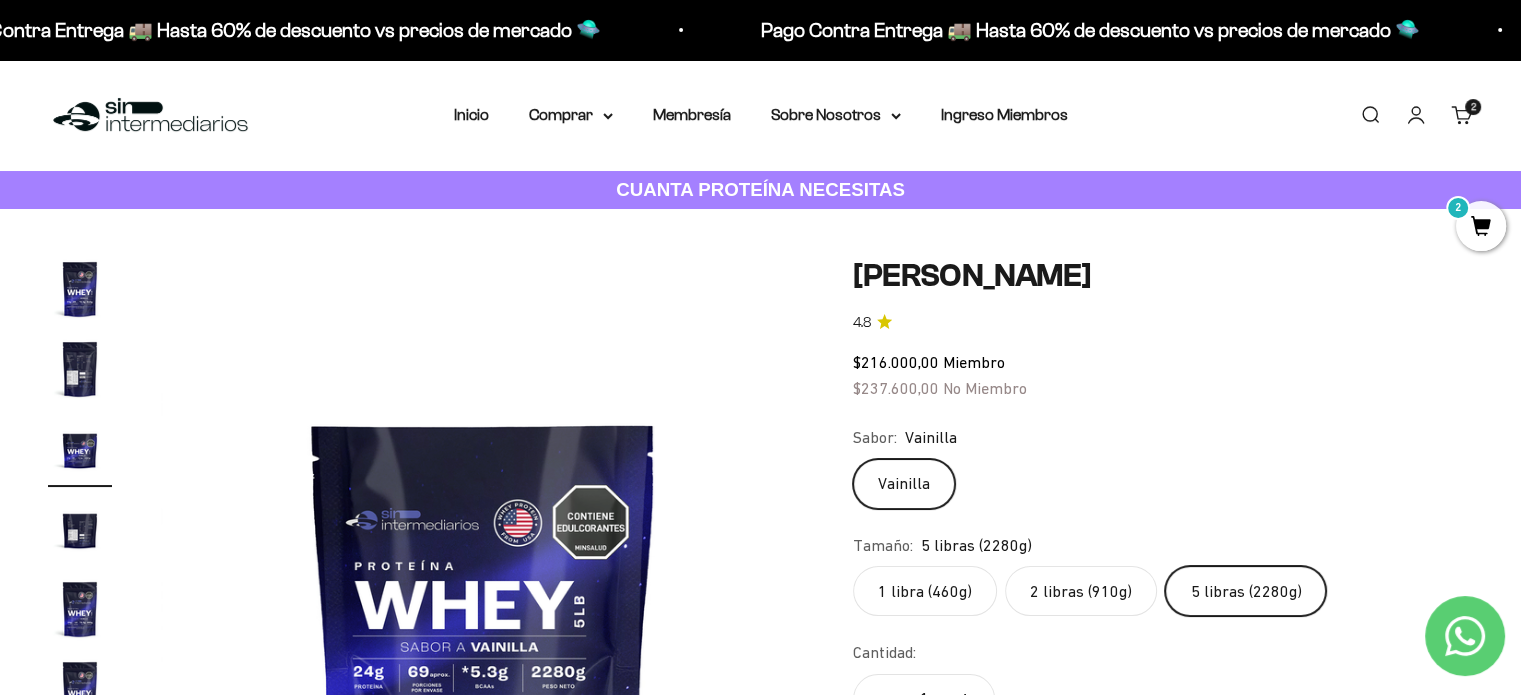 click on "2" at bounding box center (1481, 226) 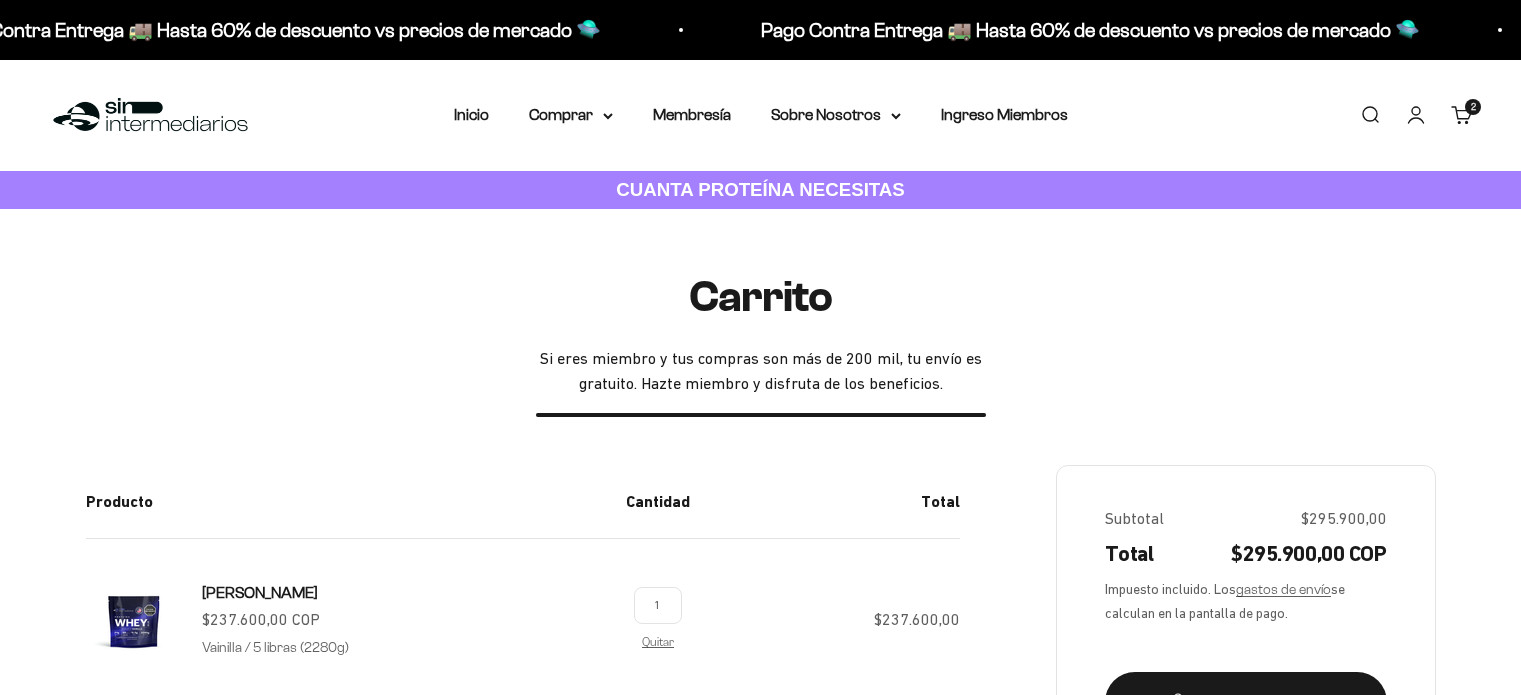 scroll, scrollTop: 0, scrollLeft: 0, axis: both 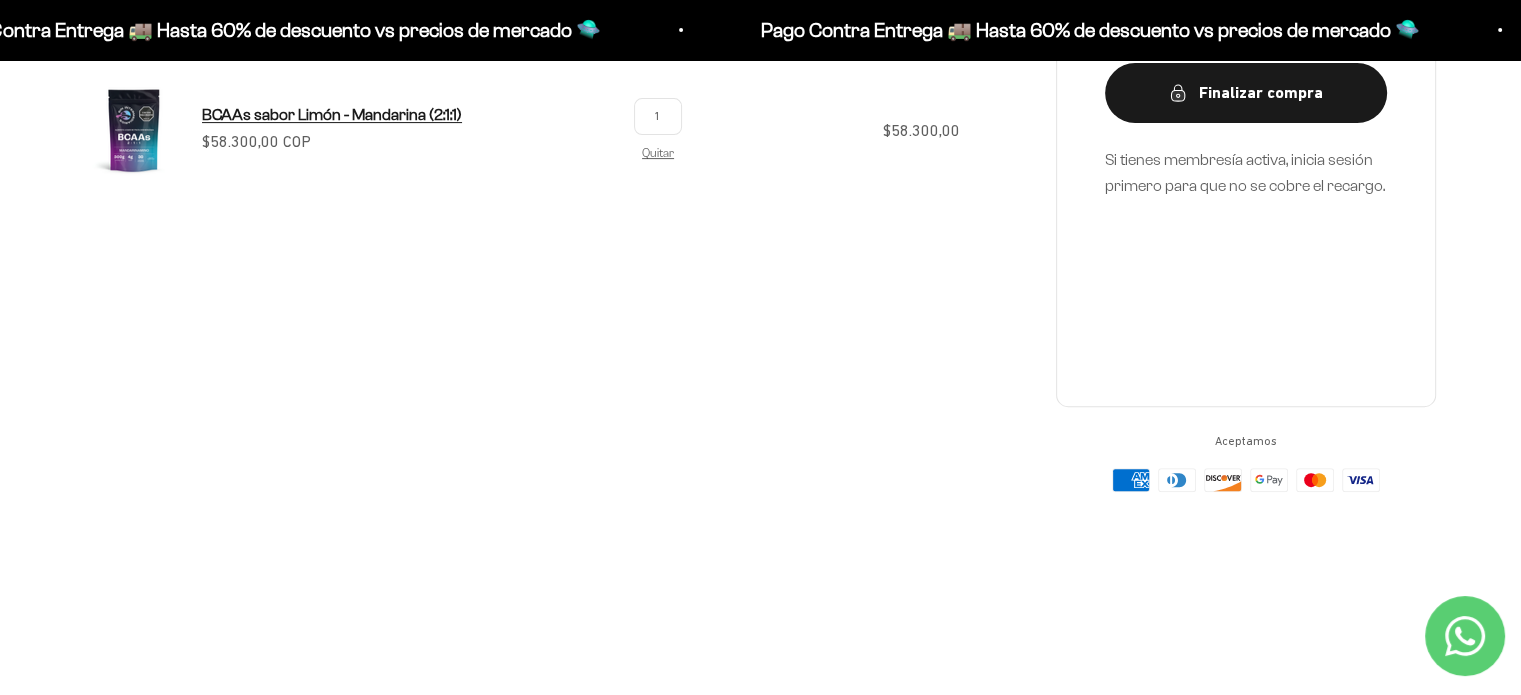 click on "BCAAs sabor Limón - Mandarina (2:1:1)" at bounding box center (332, 114) 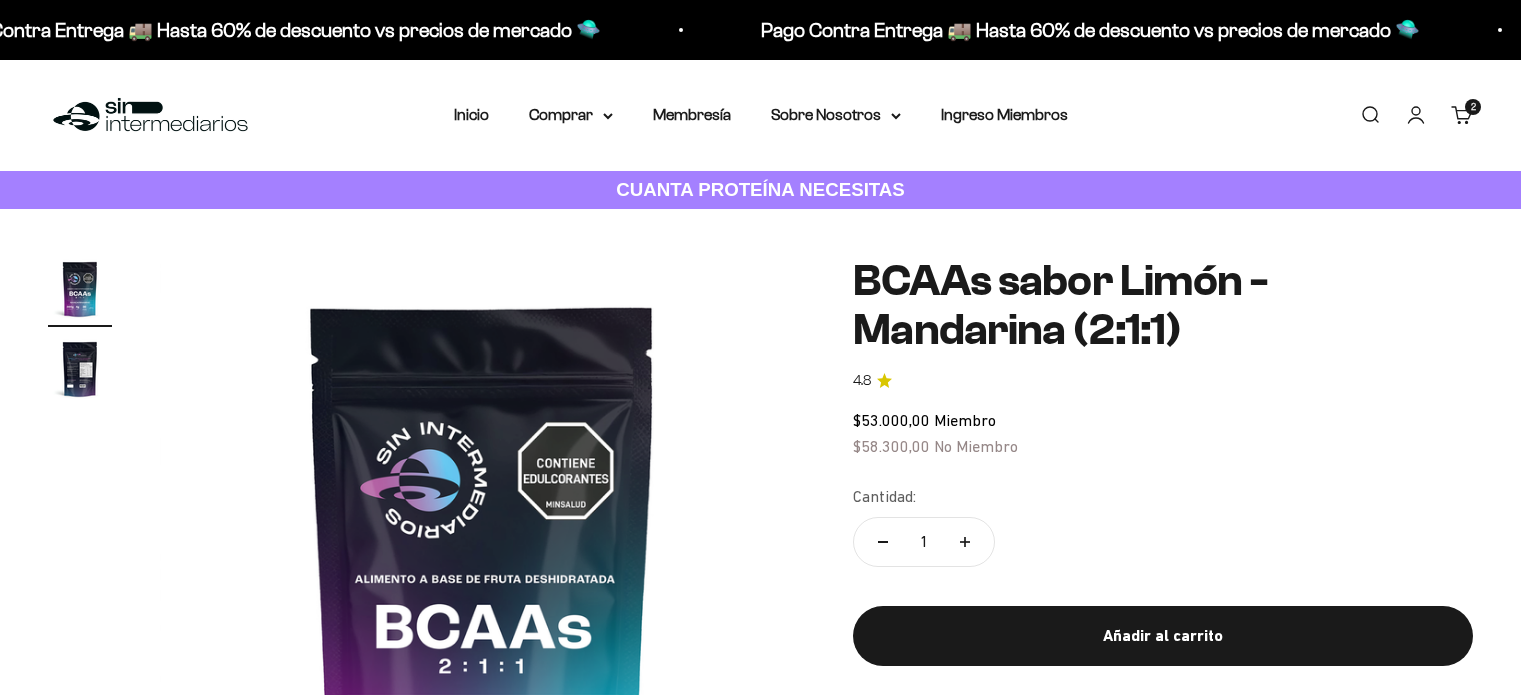 scroll, scrollTop: 0, scrollLeft: 0, axis: both 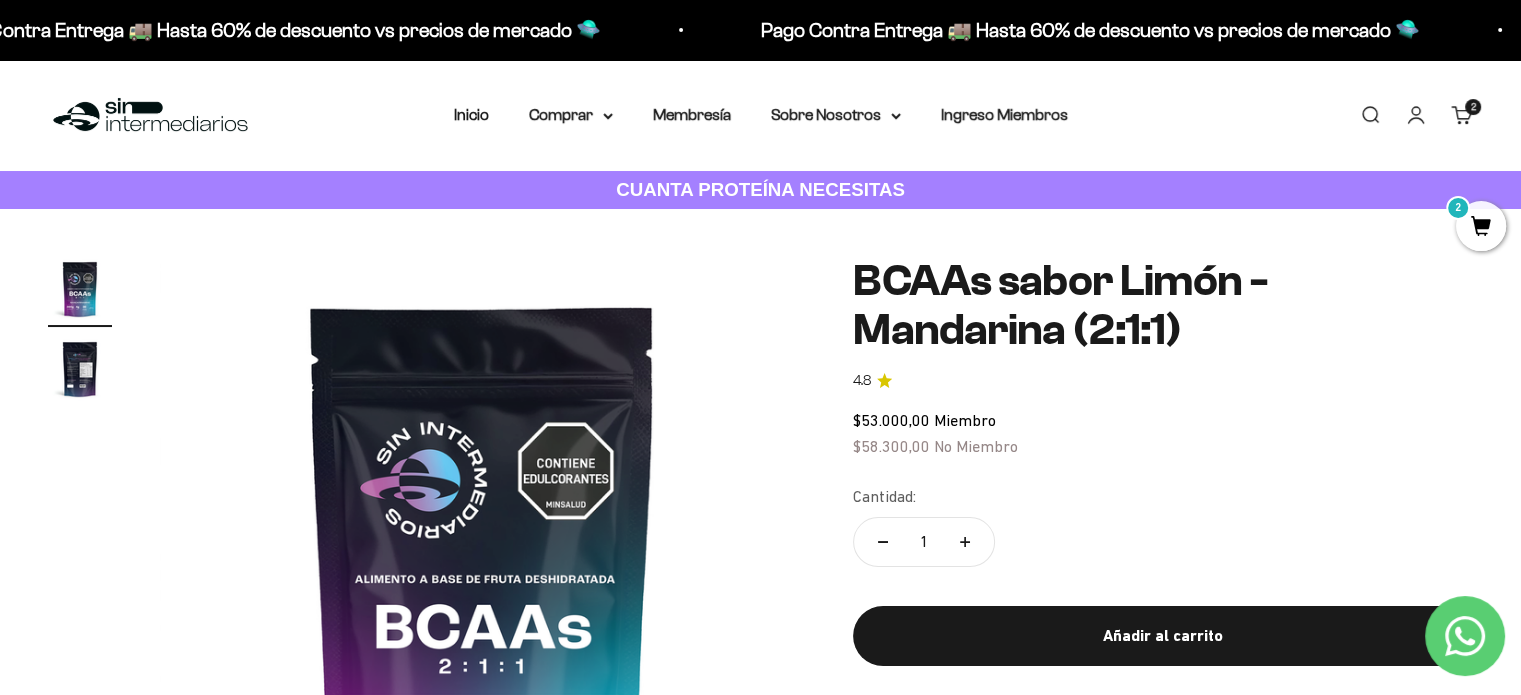 click on "2" at bounding box center (1481, 226) 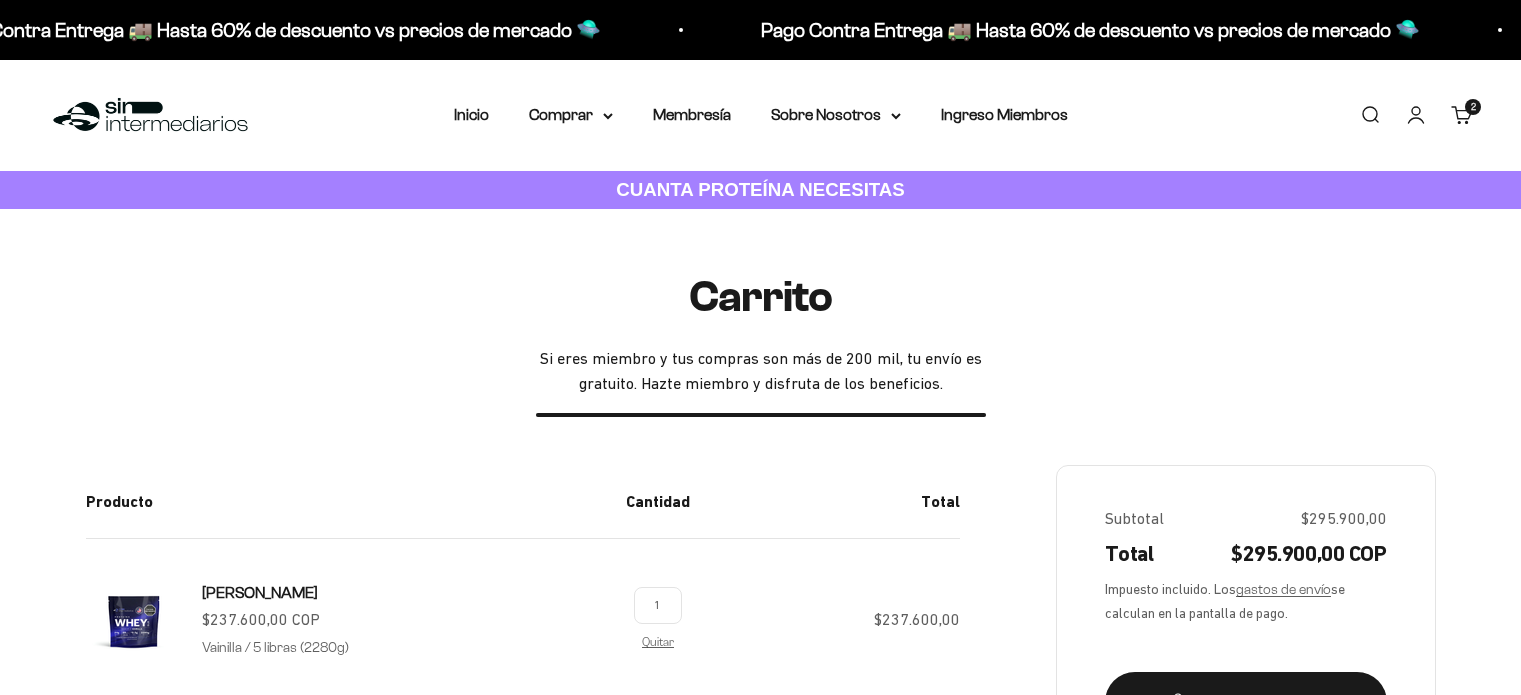 scroll, scrollTop: 0, scrollLeft: 0, axis: both 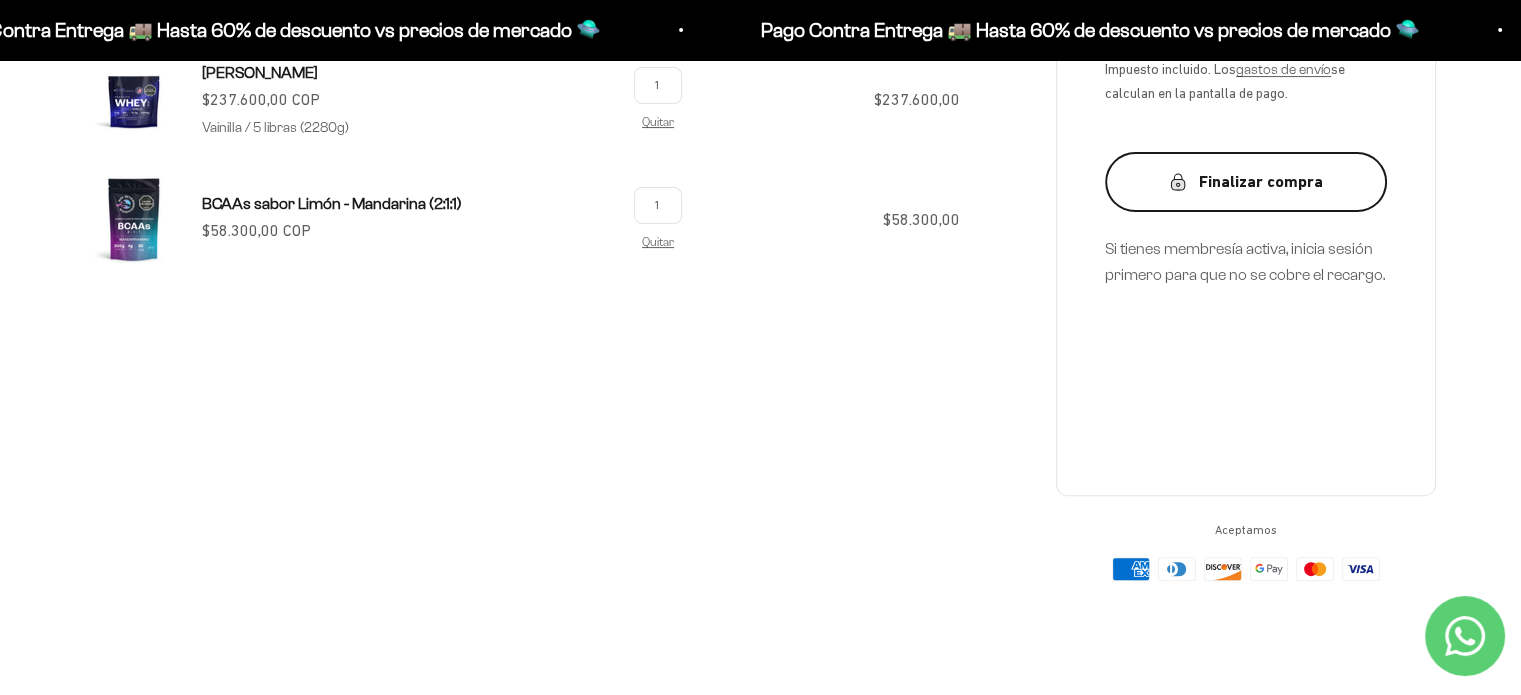 click on "Finalizar compra" at bounding box center [1246, 182] 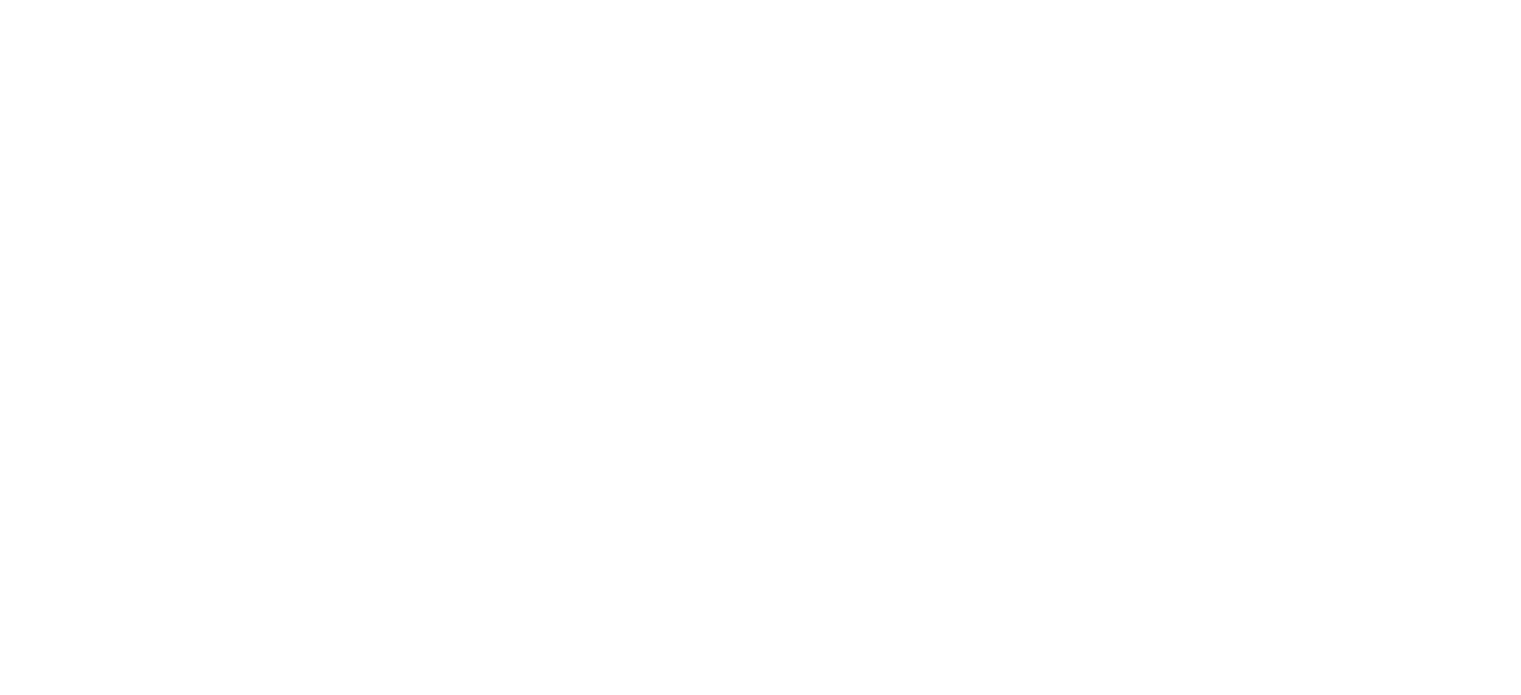 scroll, scrollTop: 0, scrollLeft: 0, axis: both 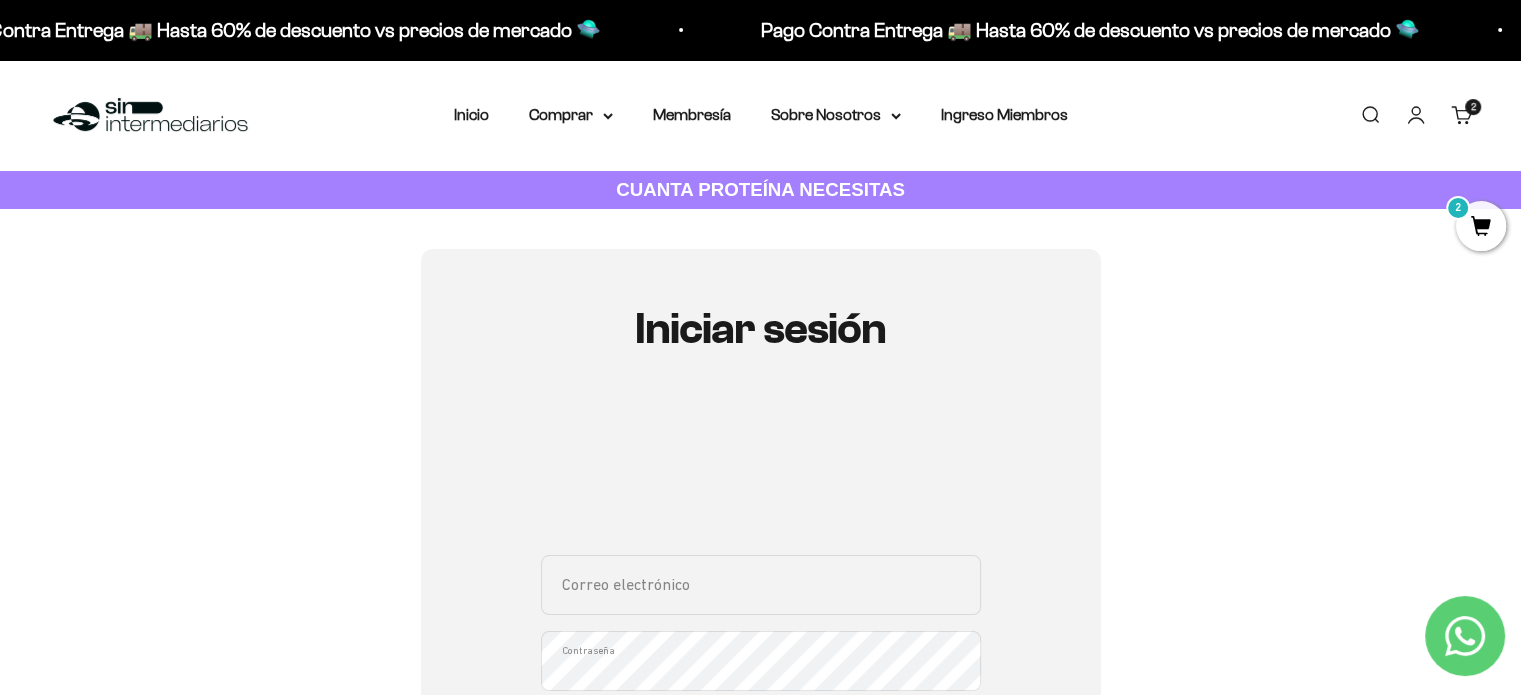 click on "Correo electrónico" at bounding box center [761, 585] 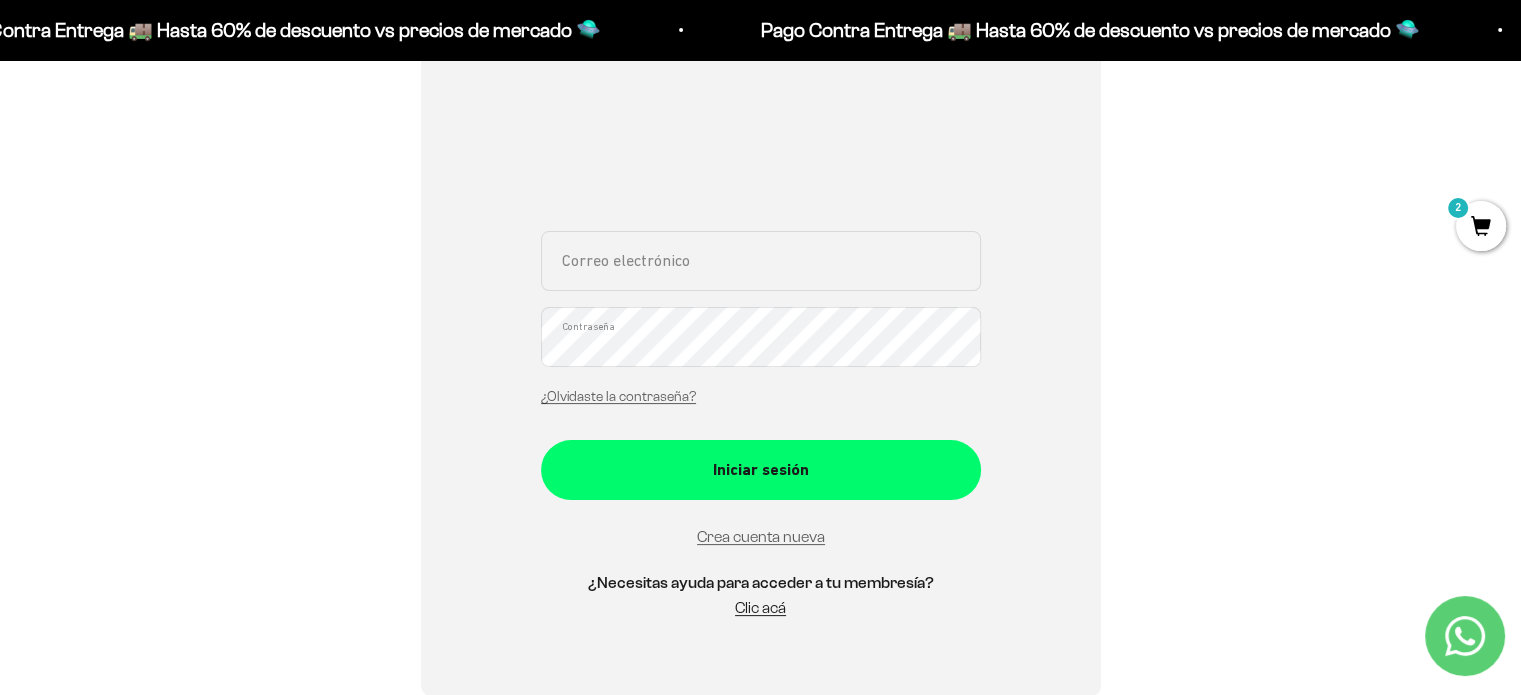 scroll, scrollTop: 321, scrollLeft: 0, axis: vertical 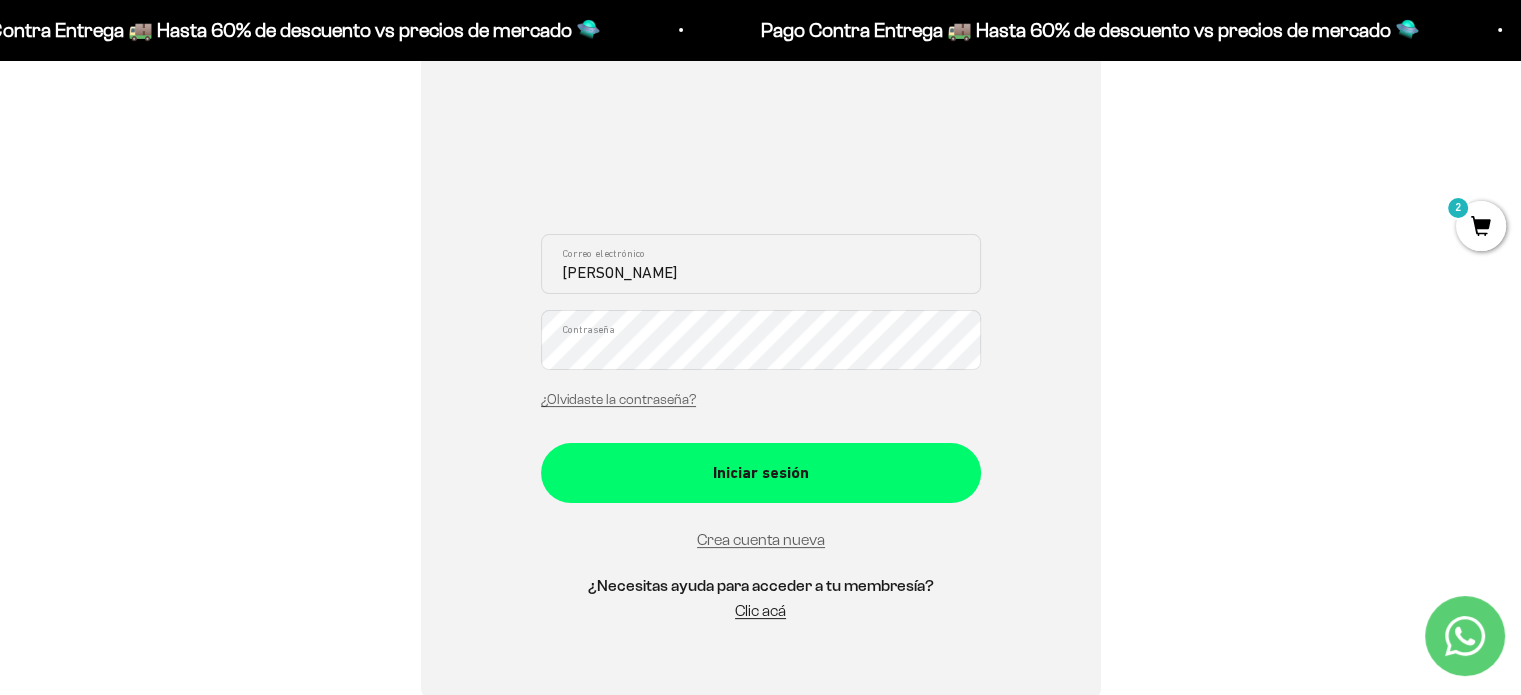 type on "[EMAIL_ADDRESS][DOMAIN_NAME]" 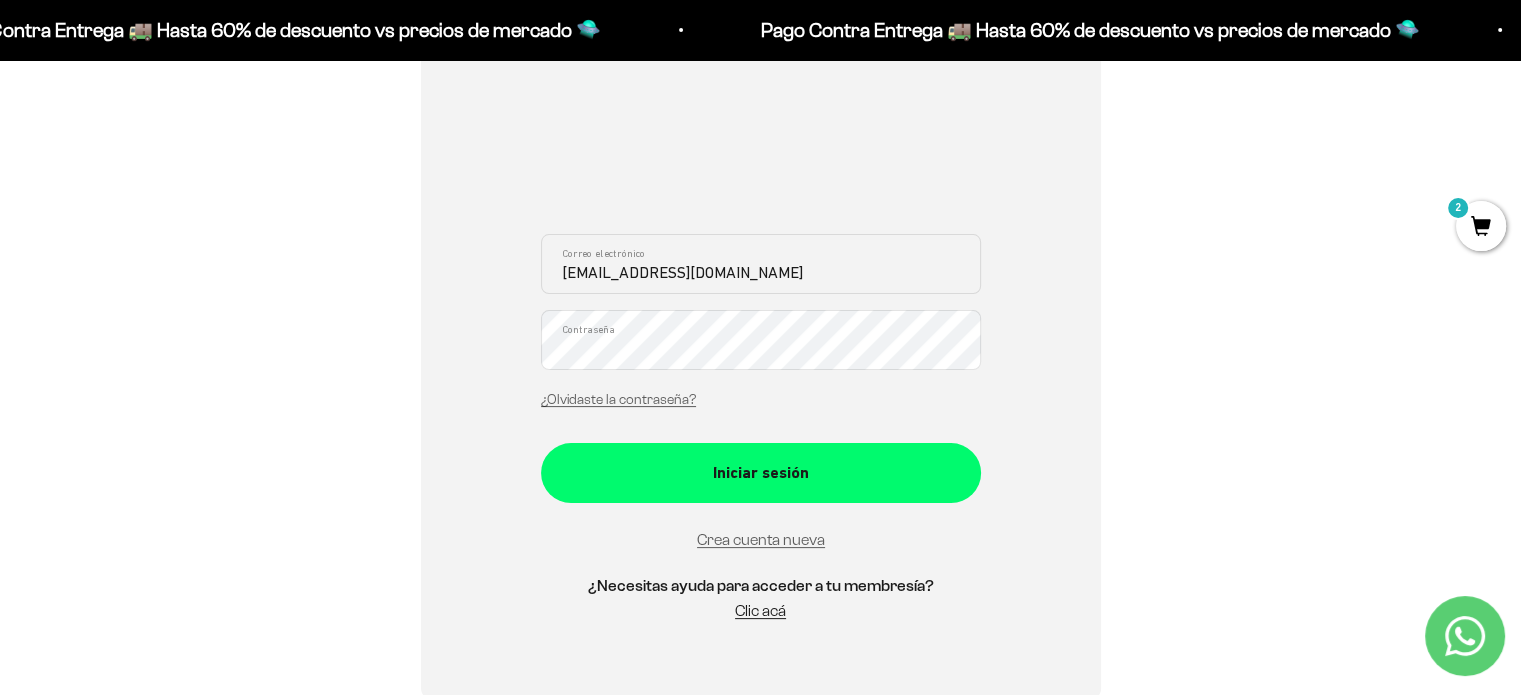 click on "Iniciar sesión" at bounding box center (761, 473) 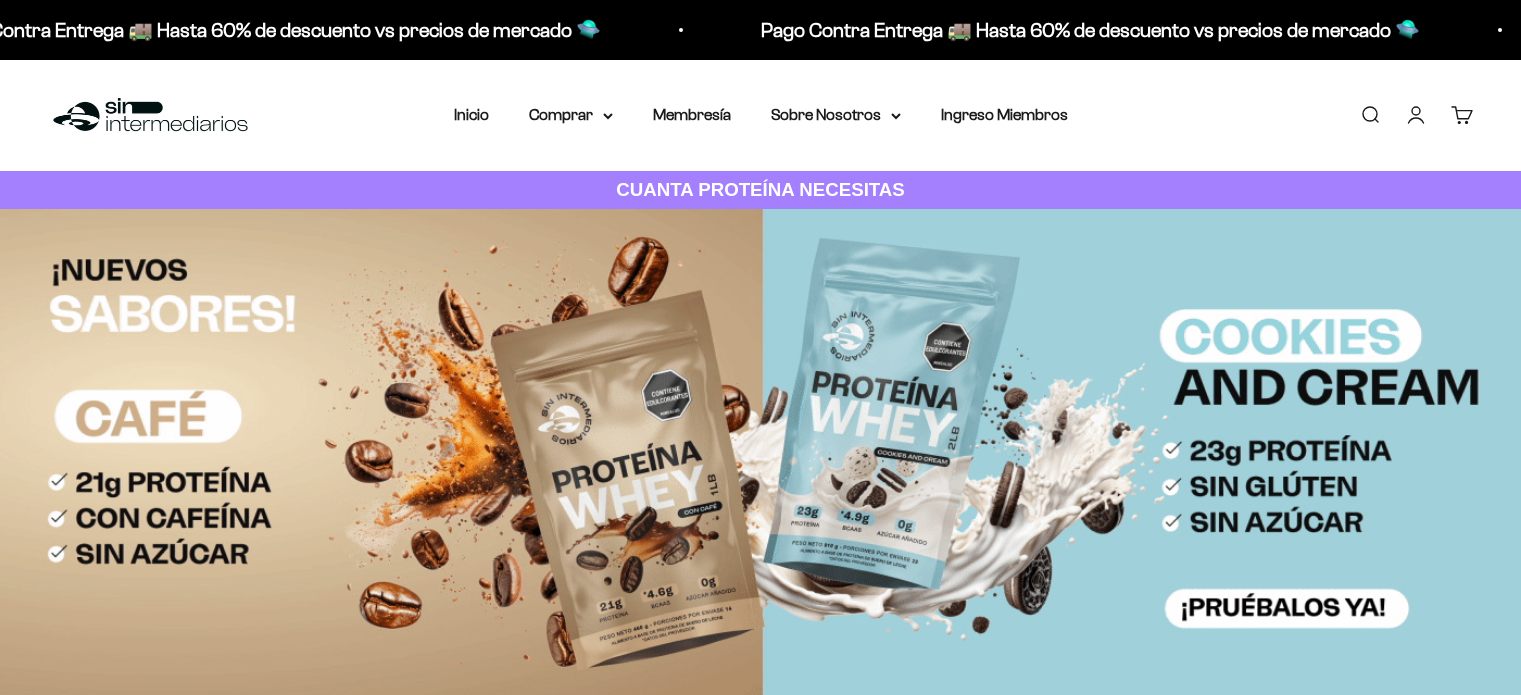 scroll, scrollTop: 0, scrollLeft: 0, axis: both 